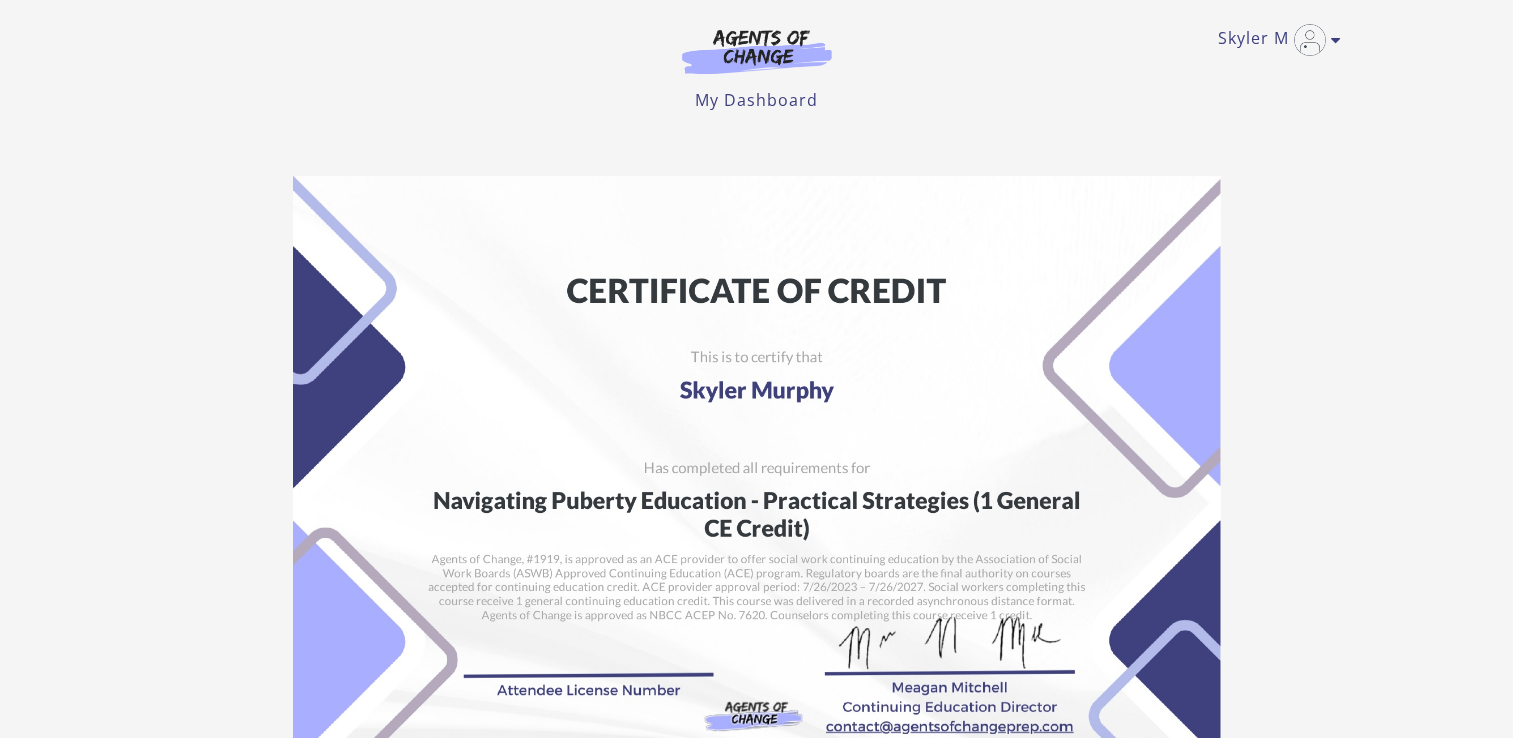 scroll, scrollTop: 0, scrollLeft: 0, axis: both 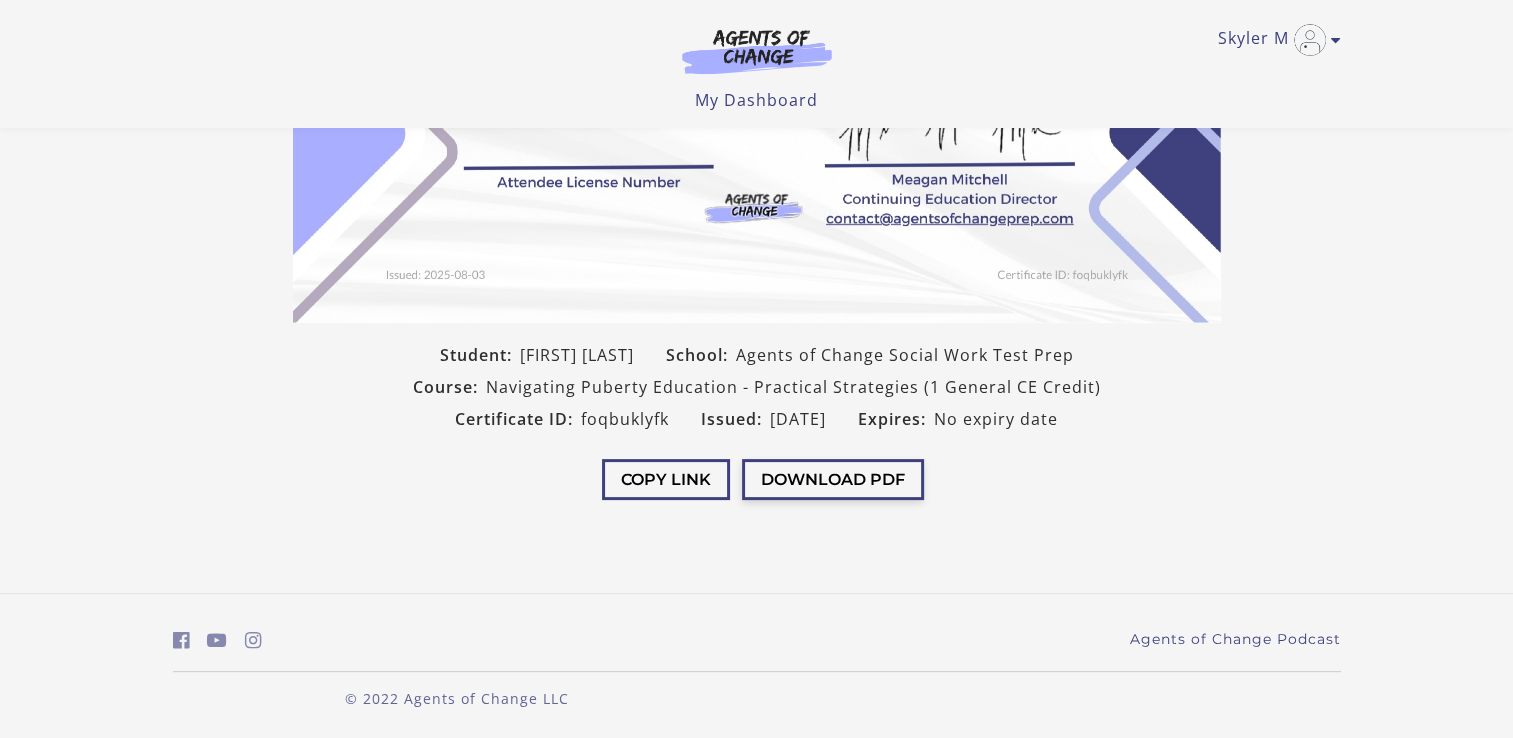 click on "Download PDF" at bounding box center (833, 479) 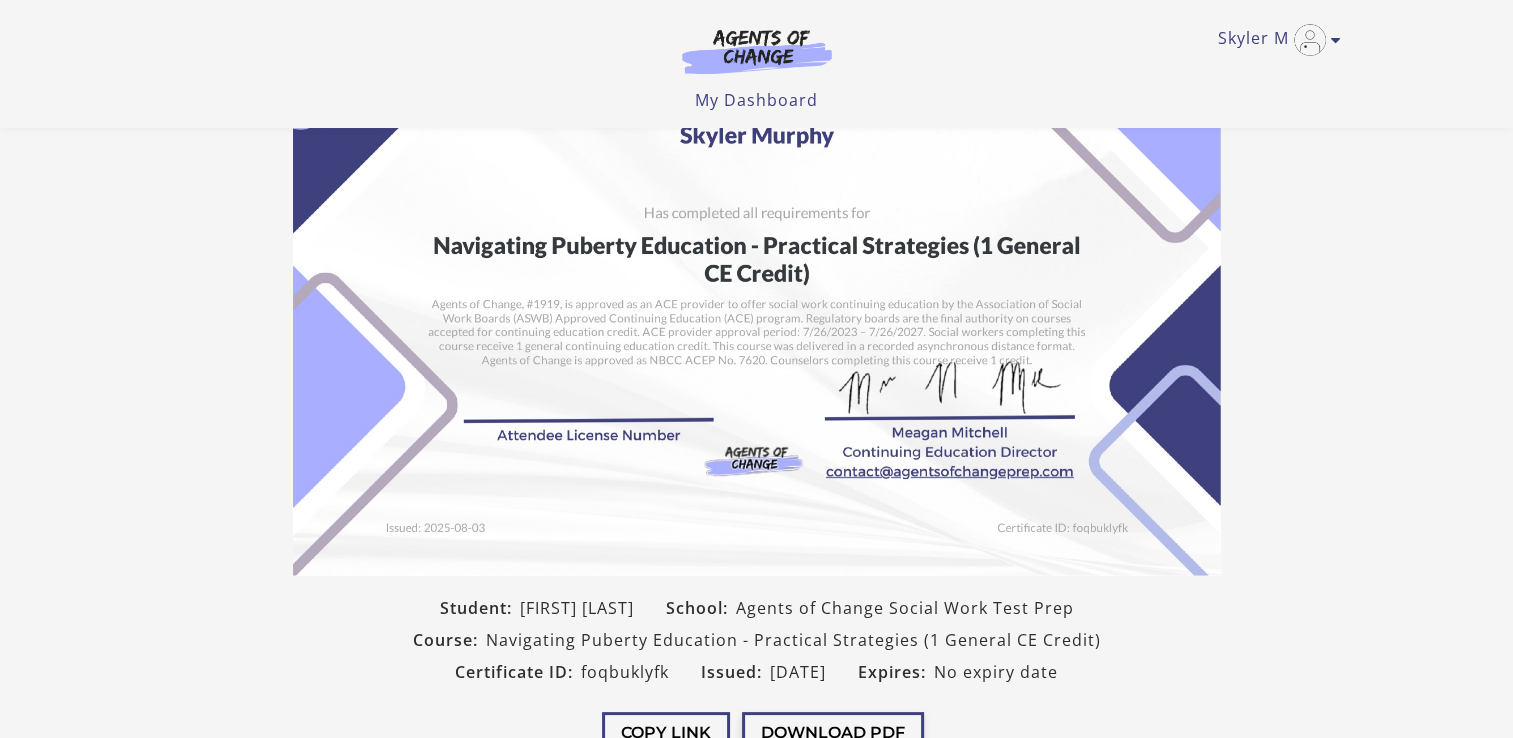 scroll, scrollTop: 124, scrollLeft: 0, axis: vertical 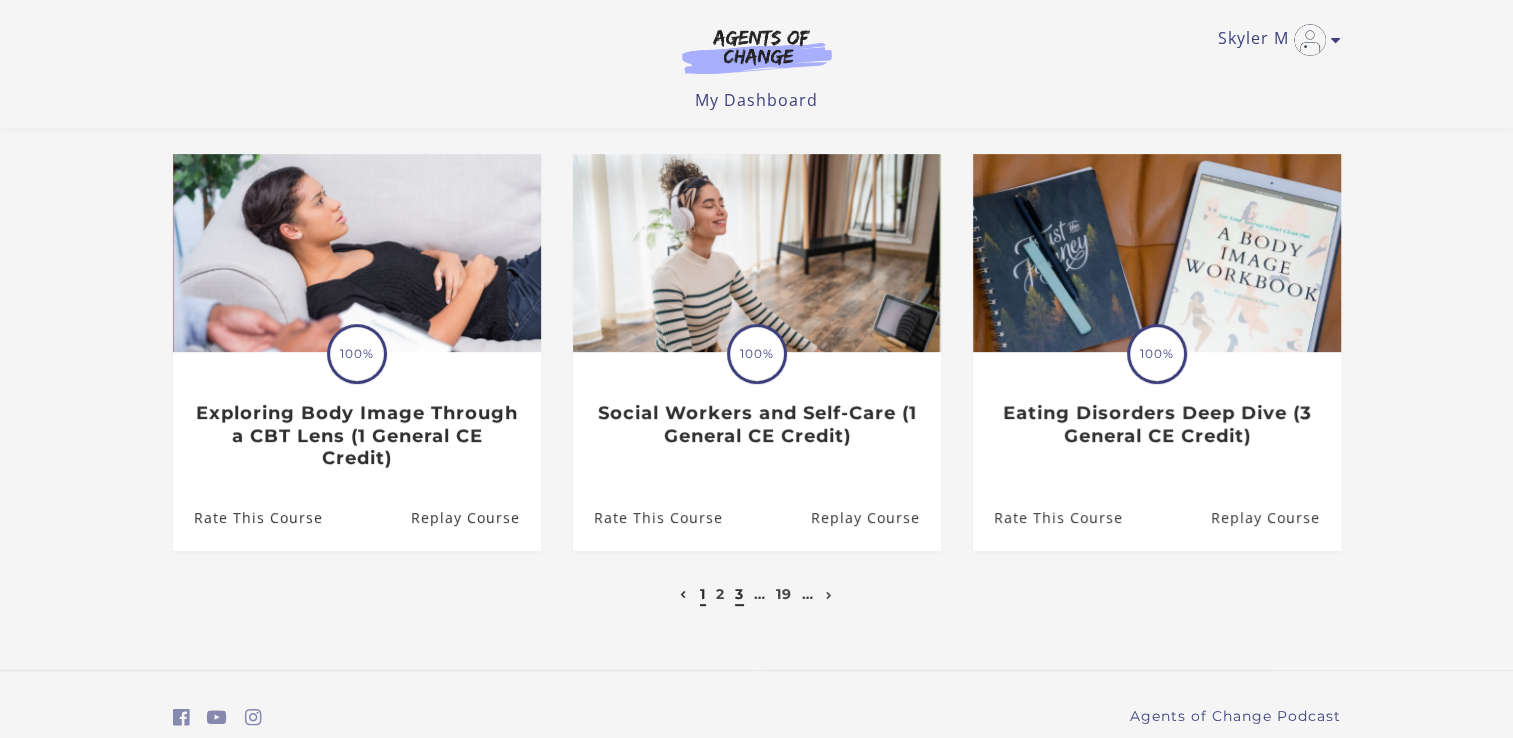 click on "3" at bounding box center (739, 594) 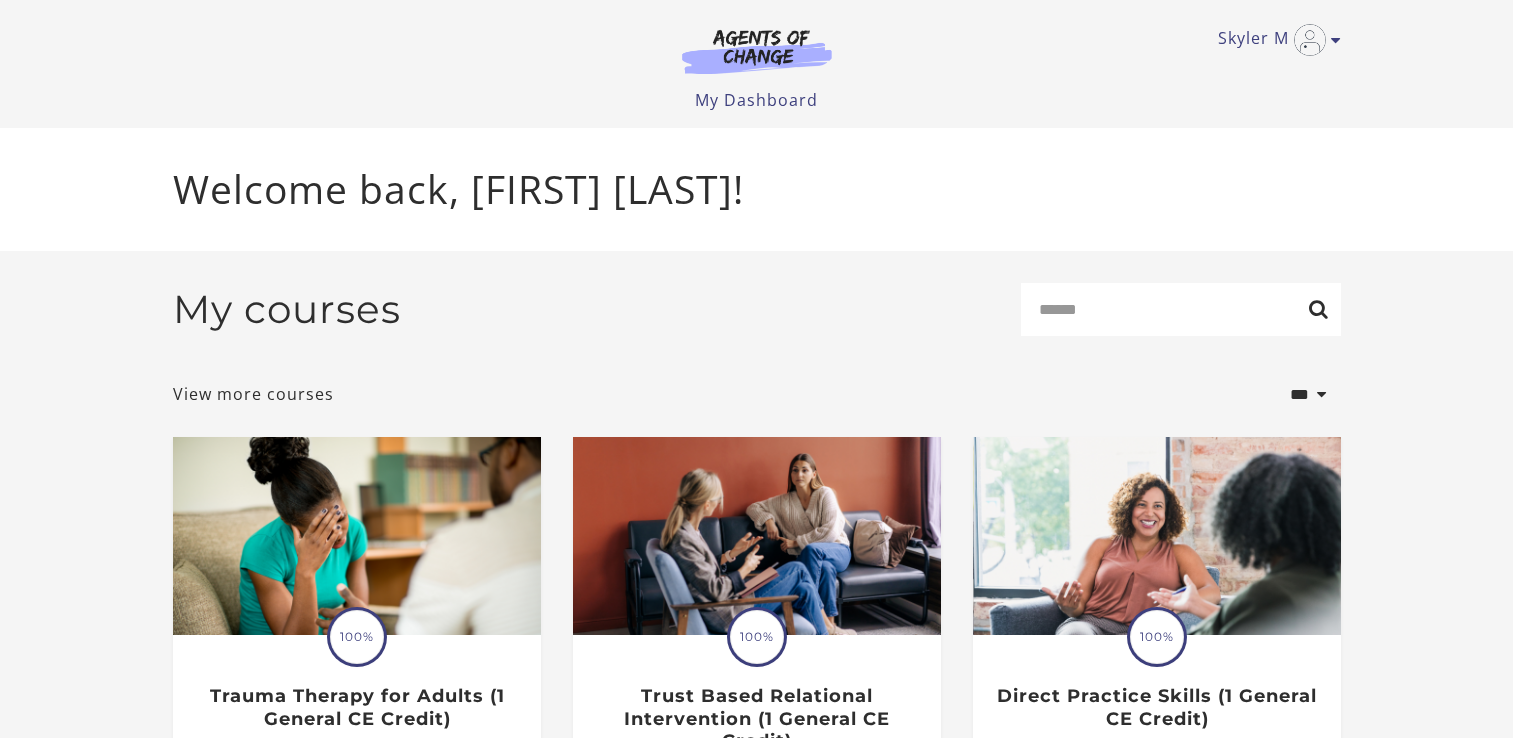 scroll, scrollTop: 0, scrollLeft: 0, axis: both 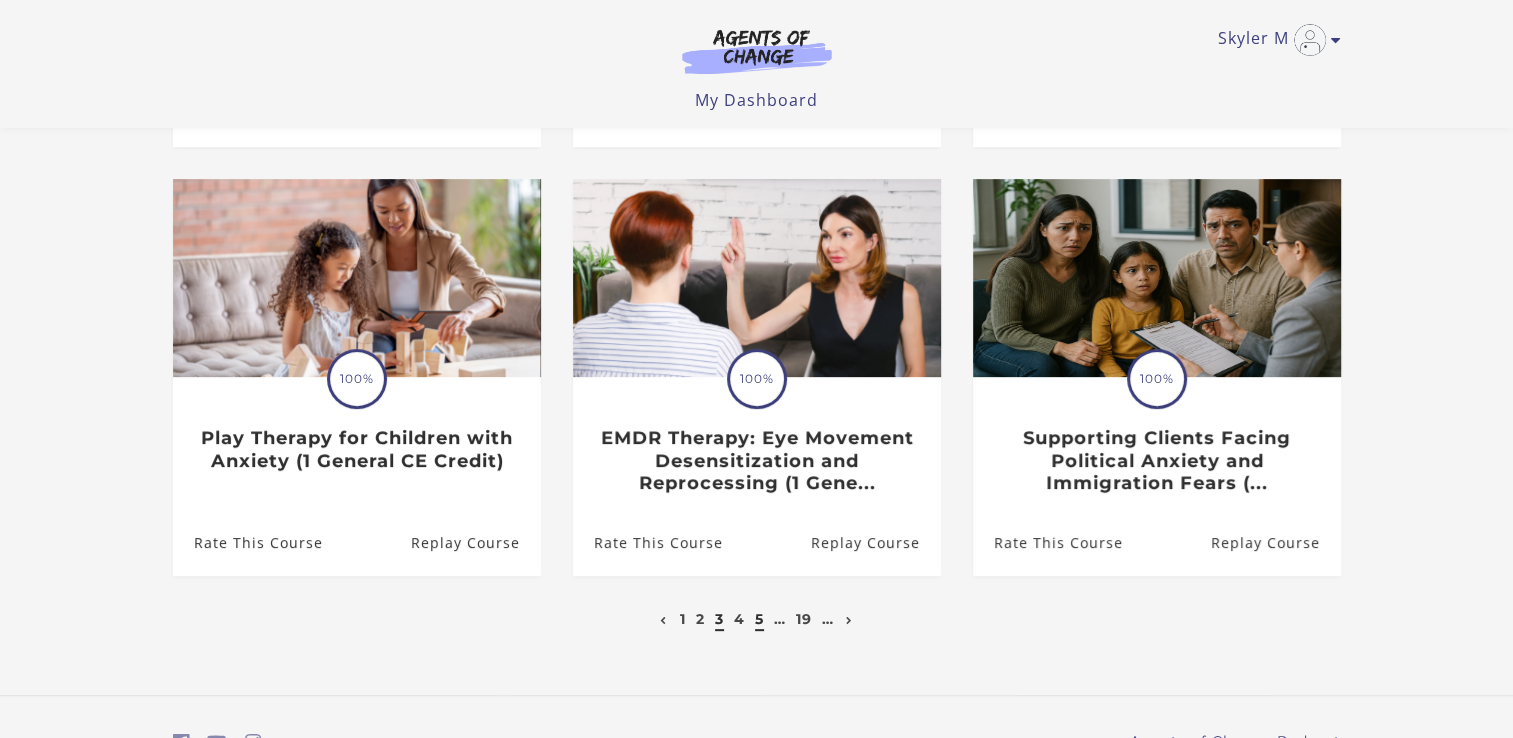 click on "5" at bounding box center [759, 619] 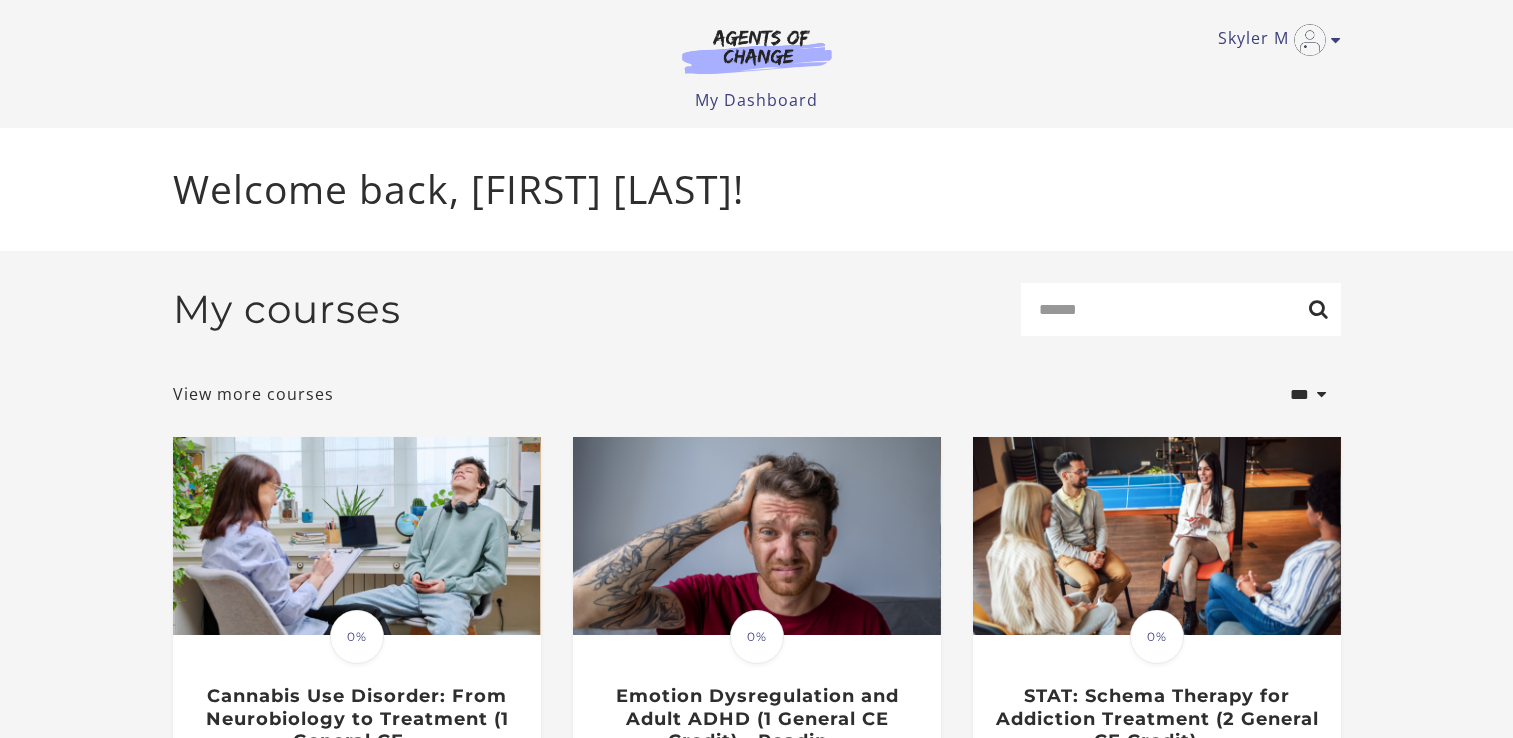 scroll, scrollTop: 0, scrollLeft: 0, axis: both 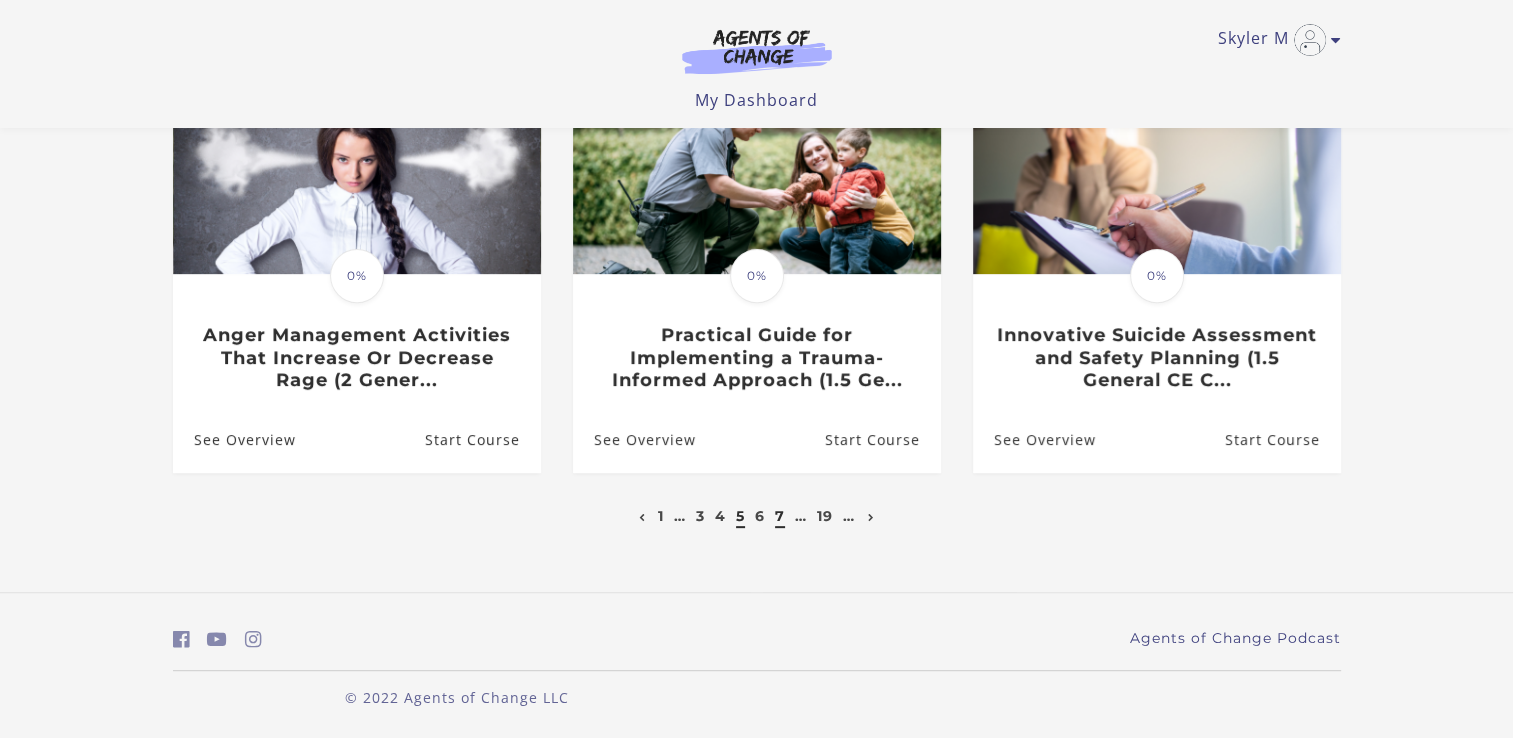 click on "7" at bounding box center [780, 516] 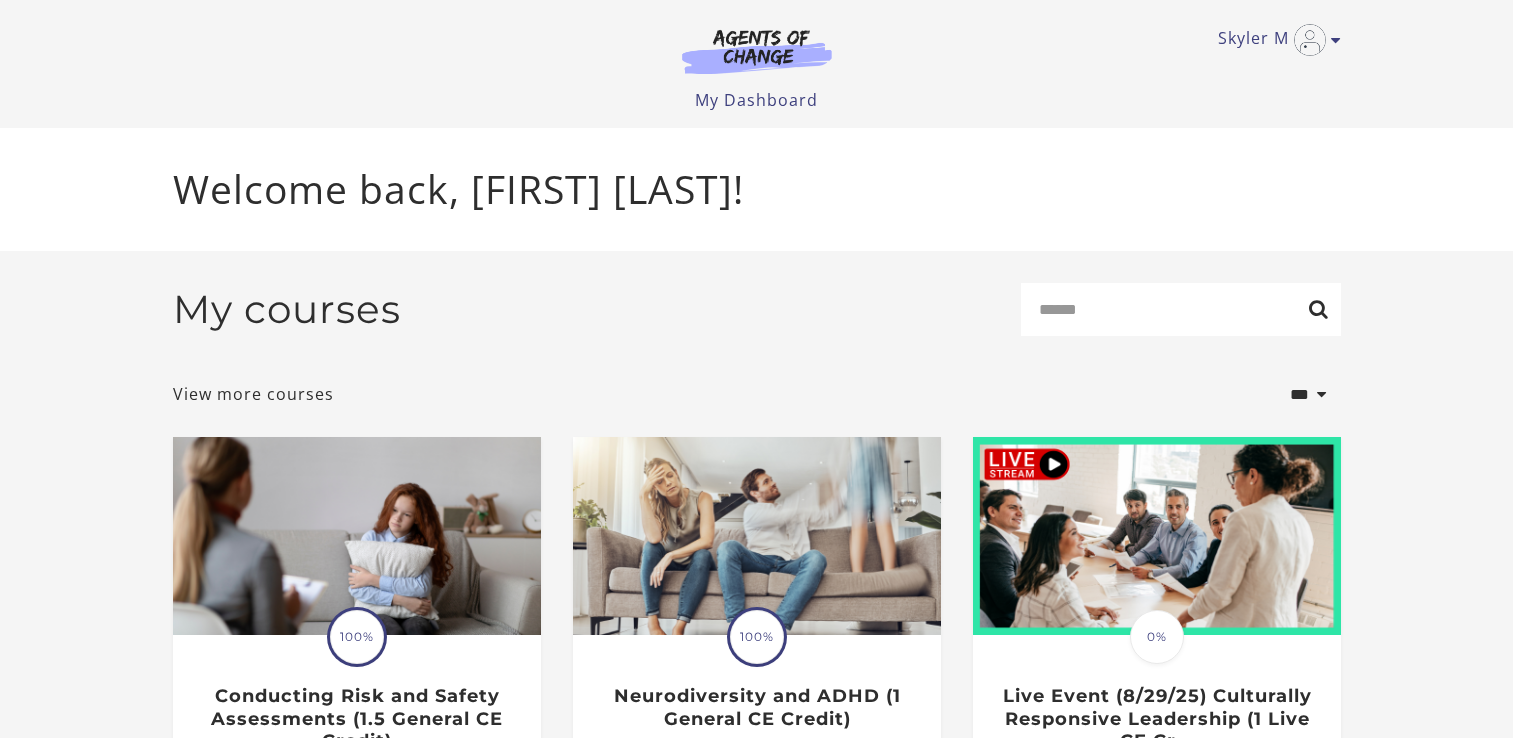 scroll, scrollTop: 0, scrollLeft: 0, axis: both 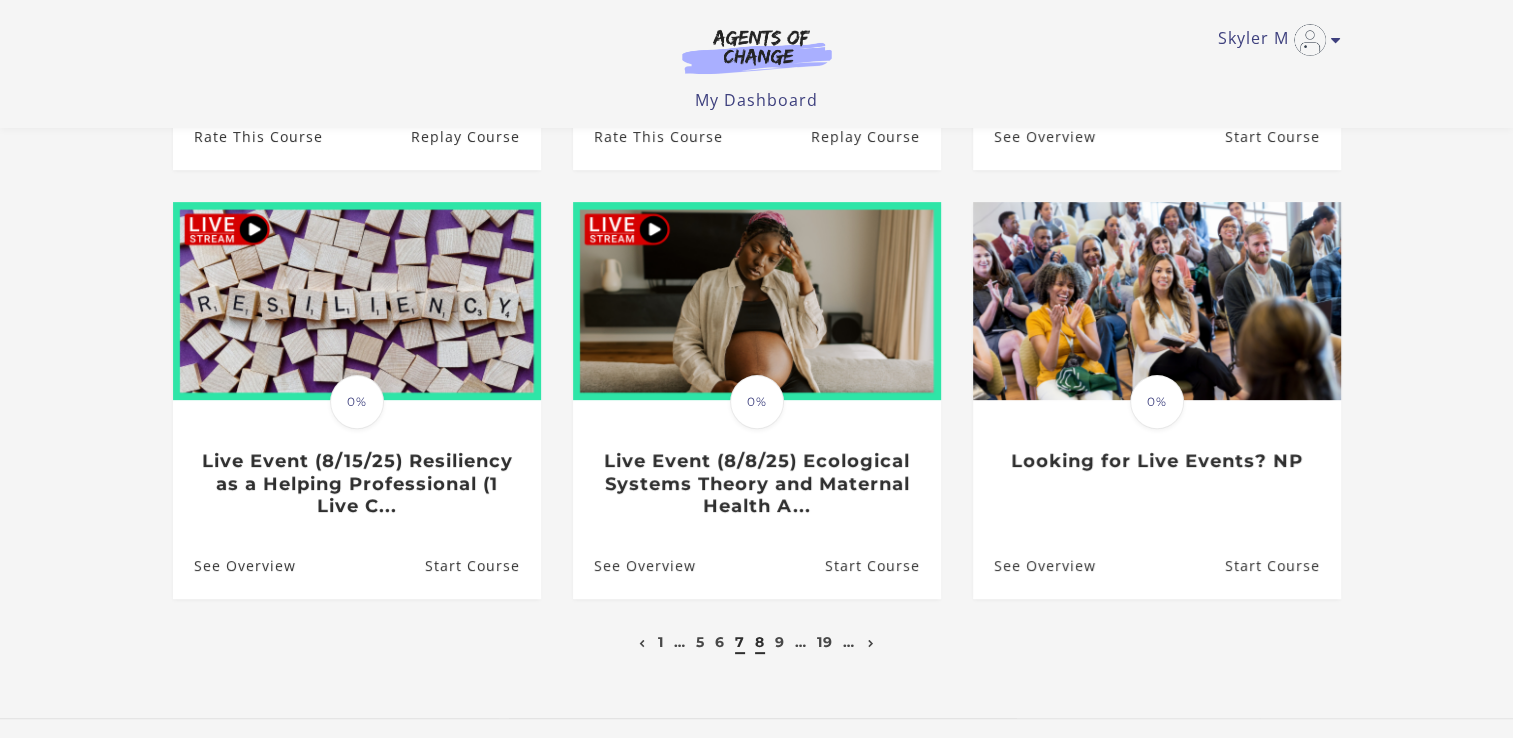 click on "8" at bounding box center [760, 642] 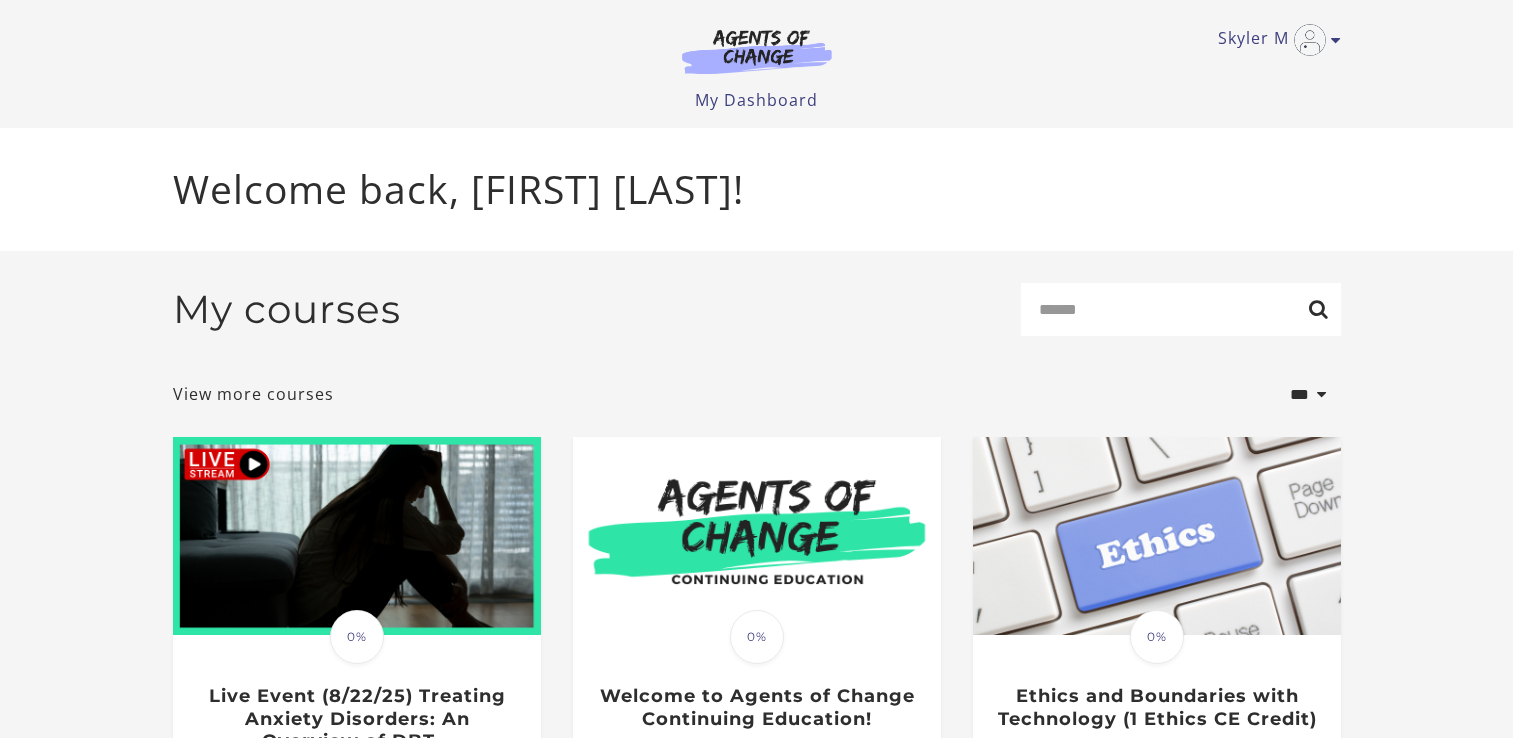 scroll, scrollTop: 0, scrollLeft: 0, axis: both 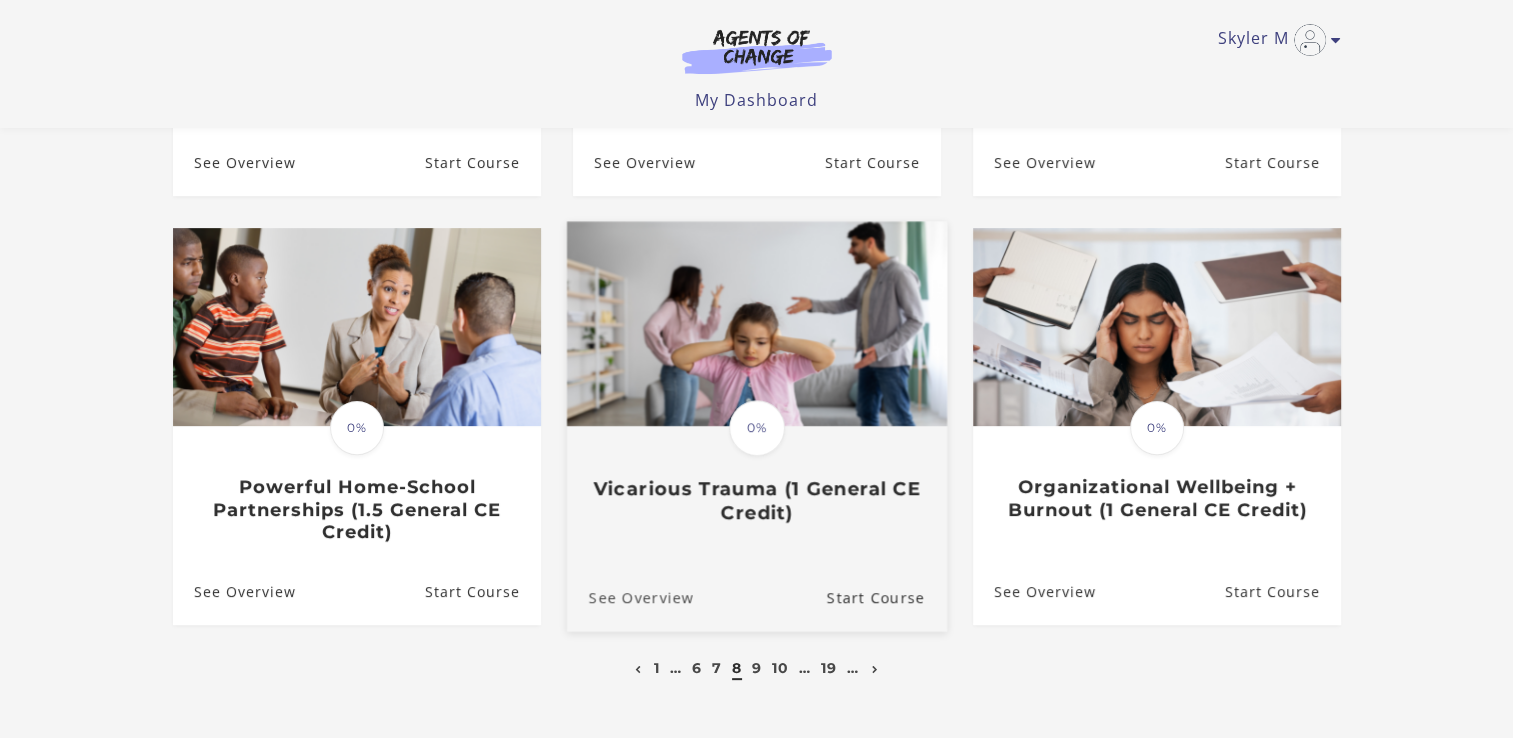 click on "See Overview" at bounding box center [629, 597] 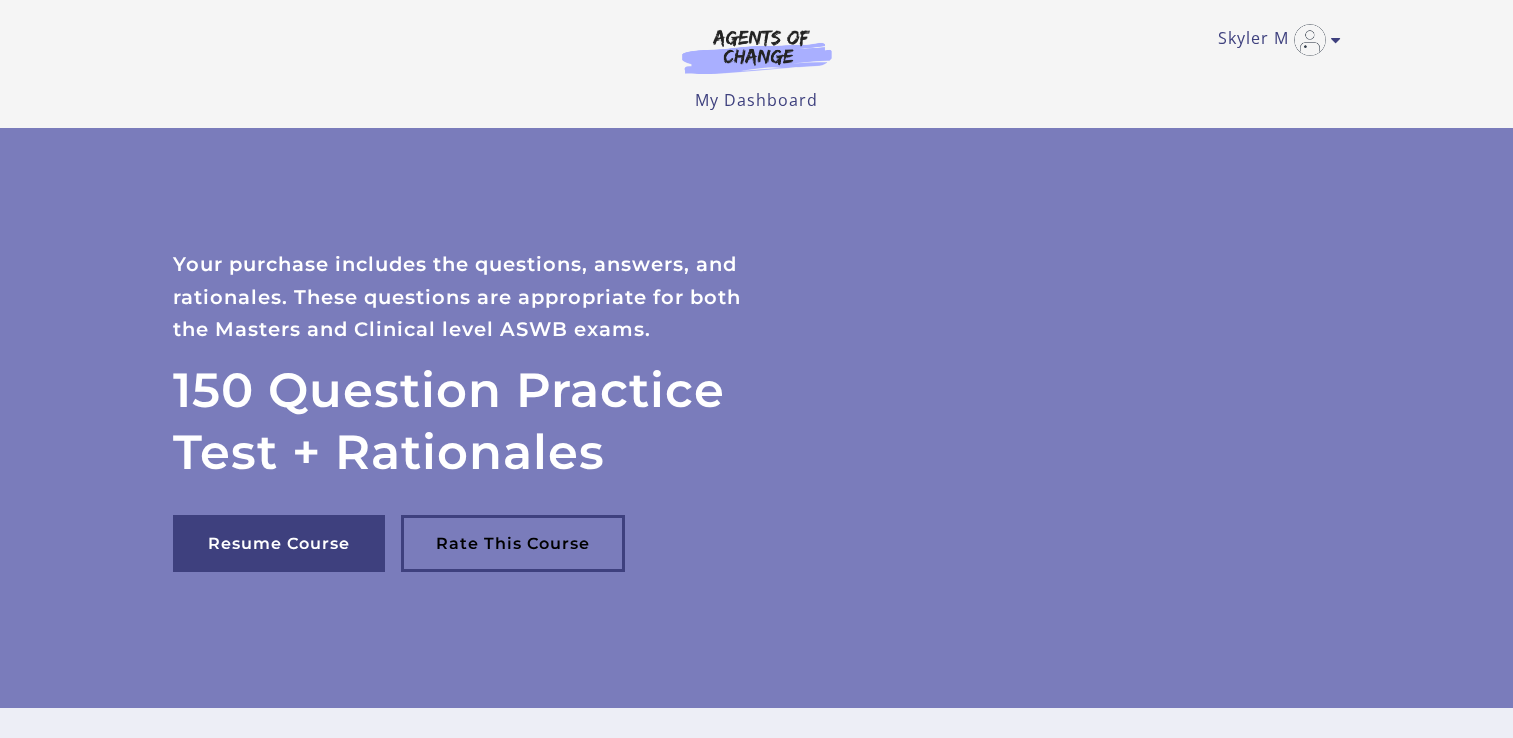 scroll, scrollTop: 0, scrollLeft: 0, axis: both 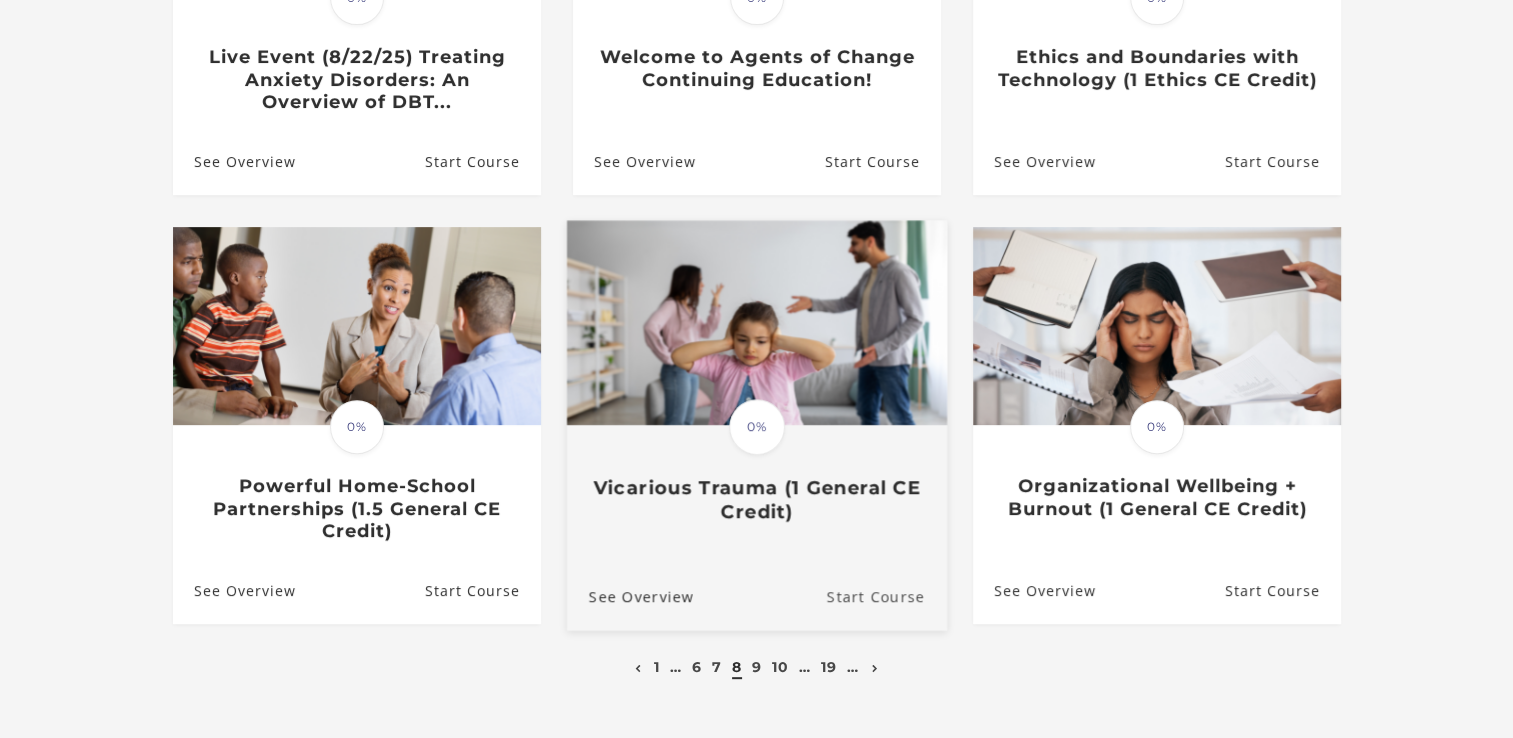 click on "Start Course" at bounding box center (886, 596) 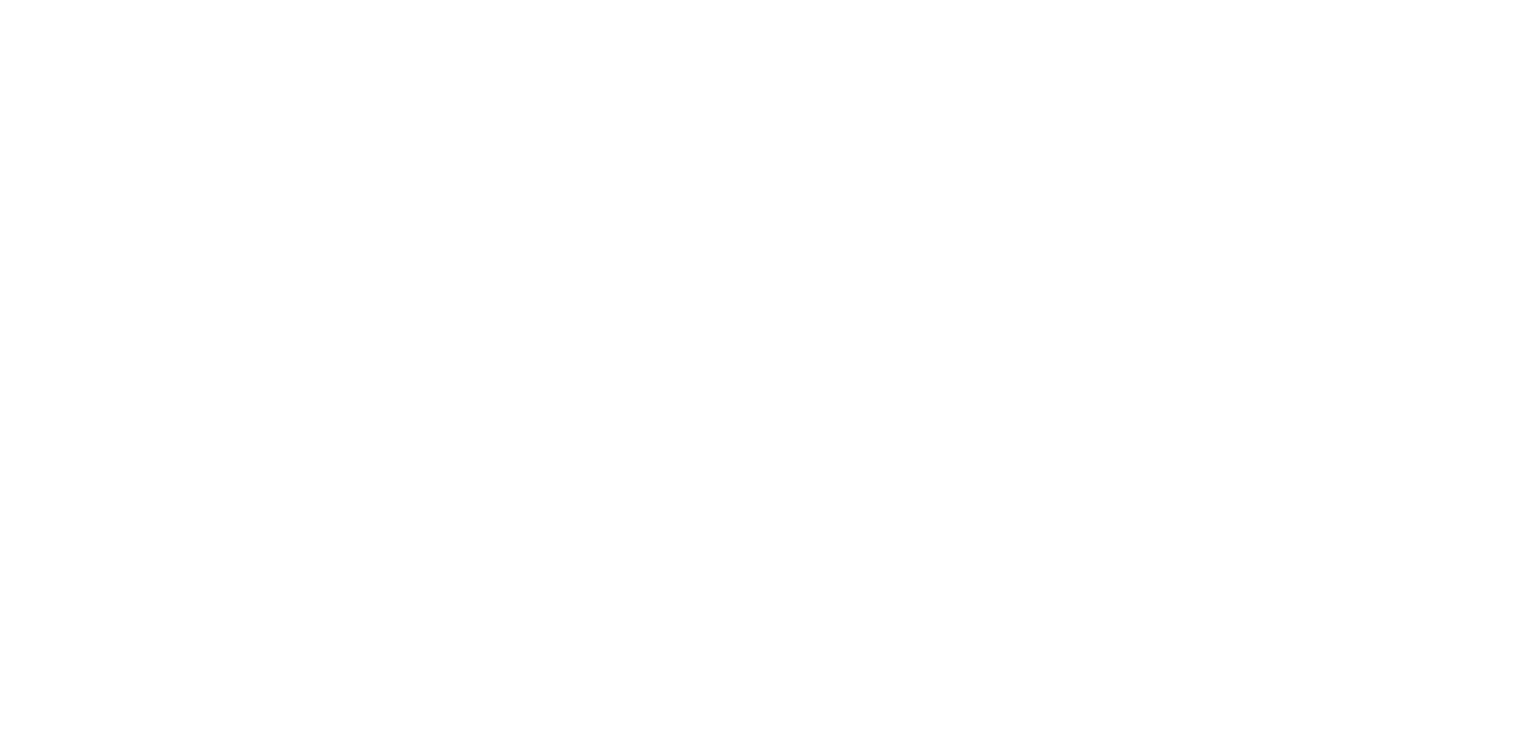 scroll, scrollTop: 0, scrollLeft: 0, axis: both 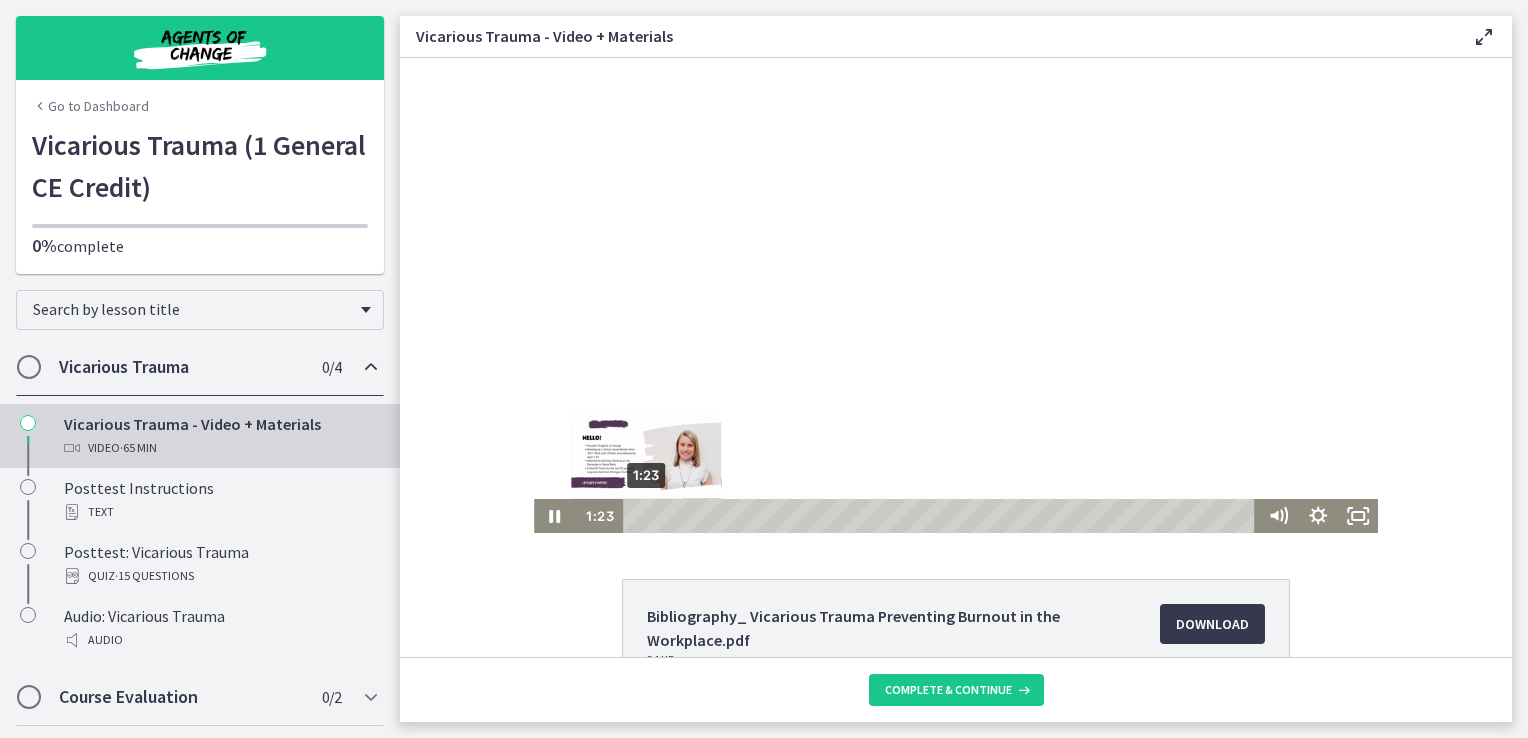 click on "1:23" at bounding box center (943, 516) 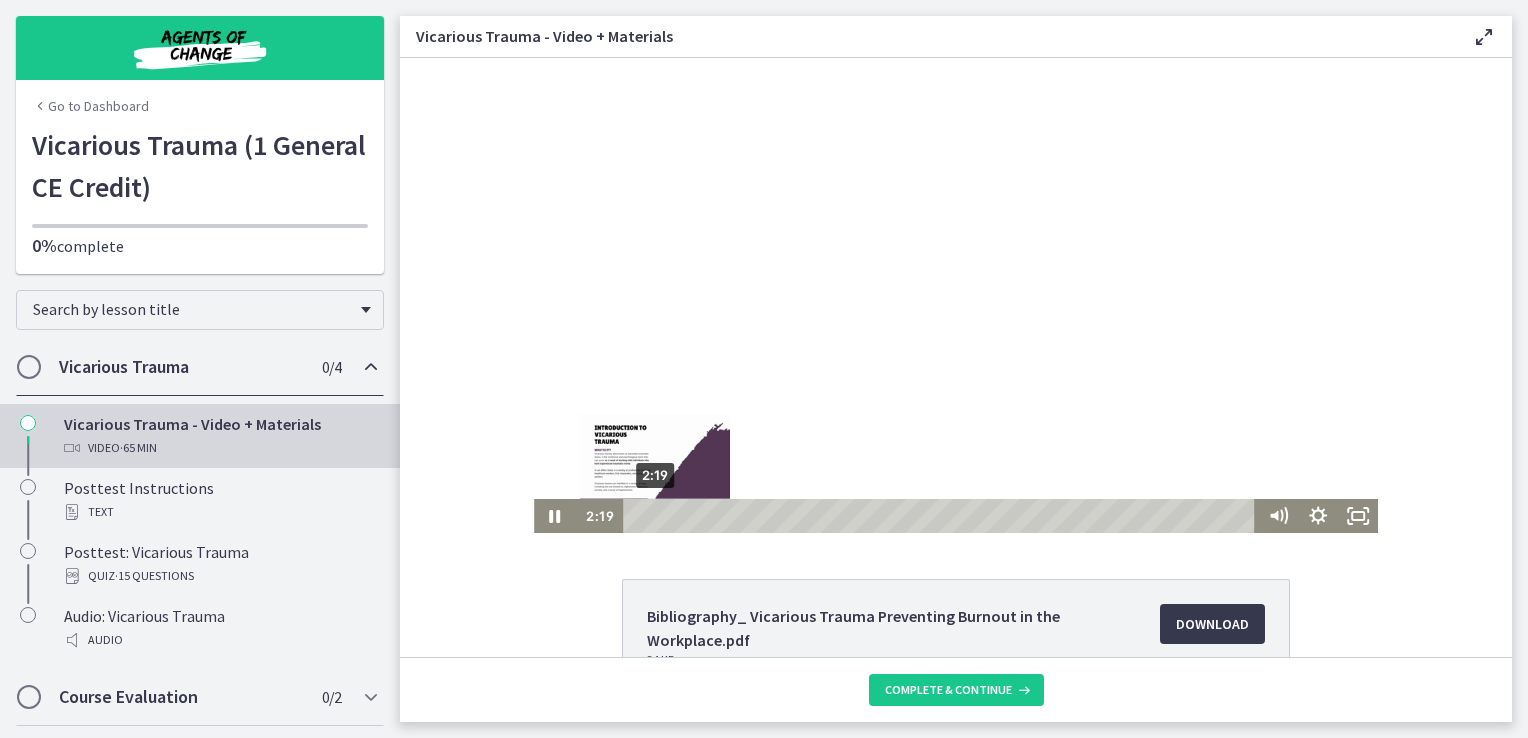 click on "2:19" at bounding box center (943, 516) 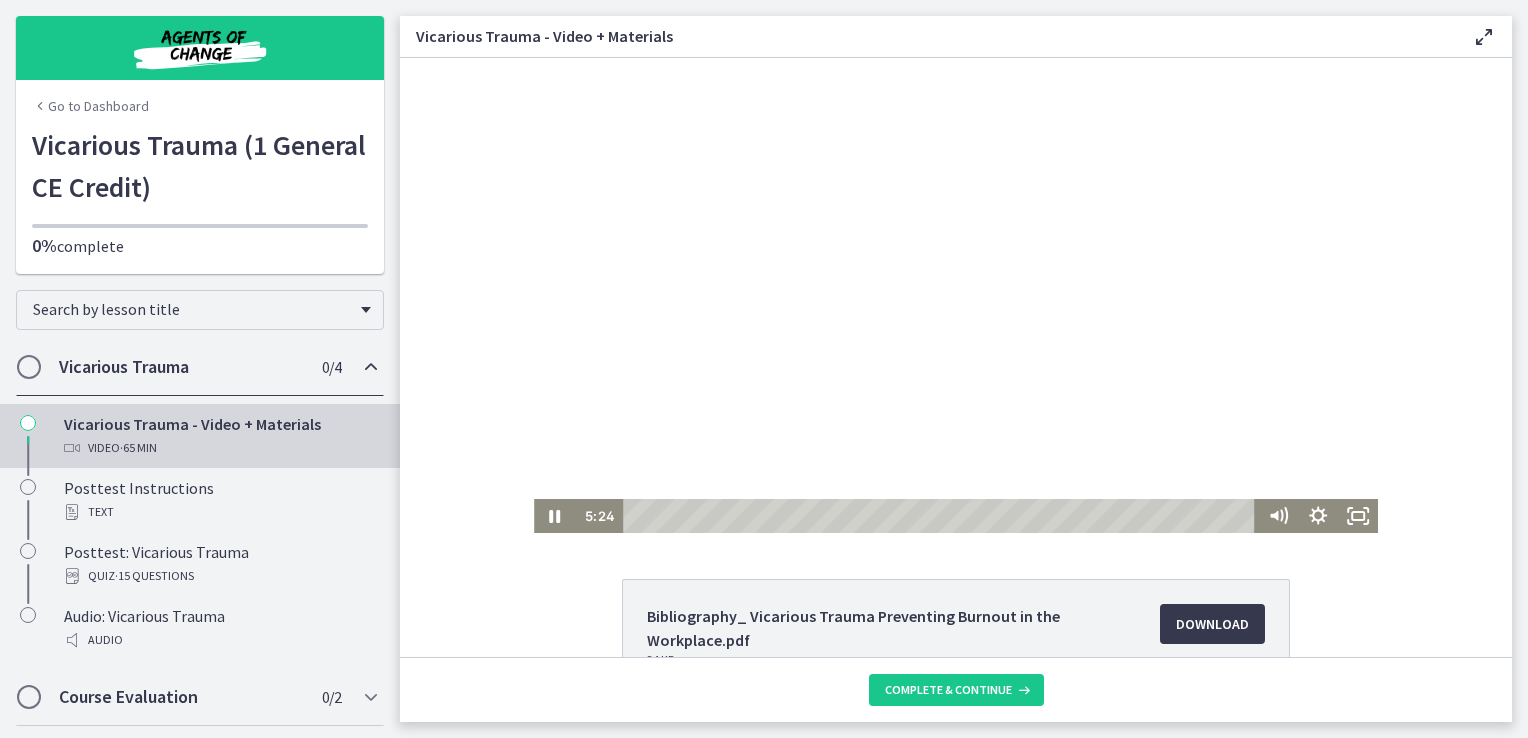 click at bounding box center (956, 295) 